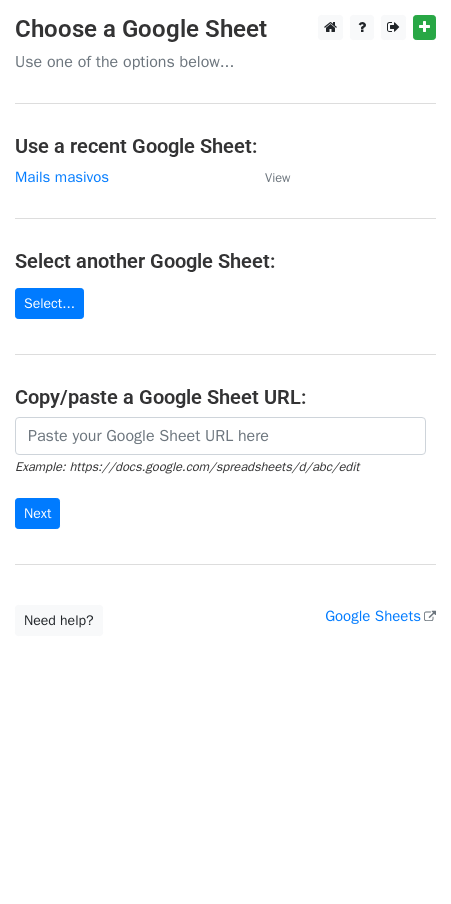 scroll, scrollTop: 0, scrollLeft: 0, axis: both 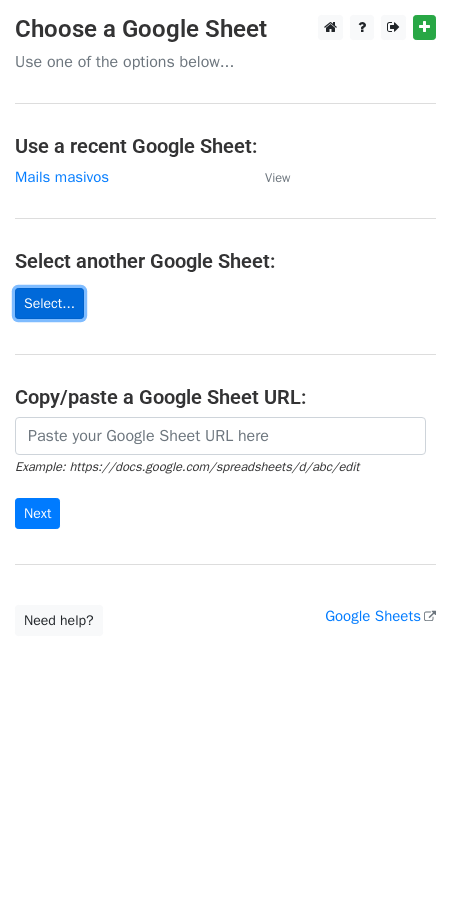 click on "Select..." at bounding box center (49, 303) 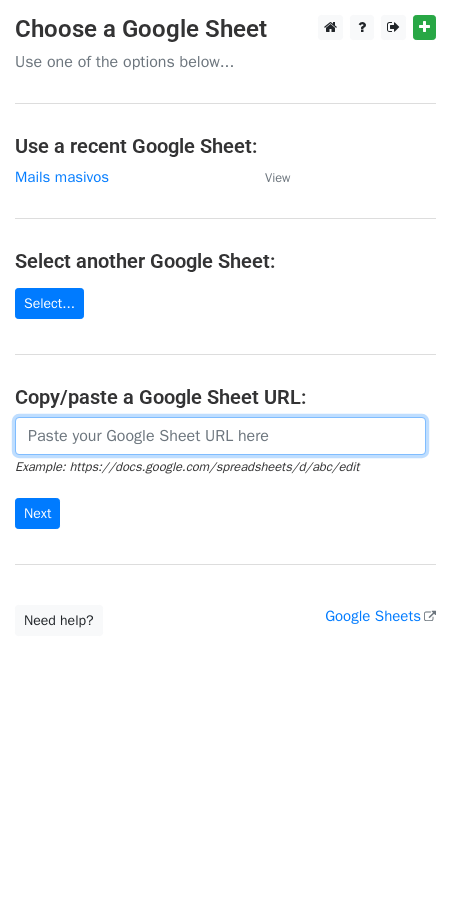 click at bounding box center (220, 436) 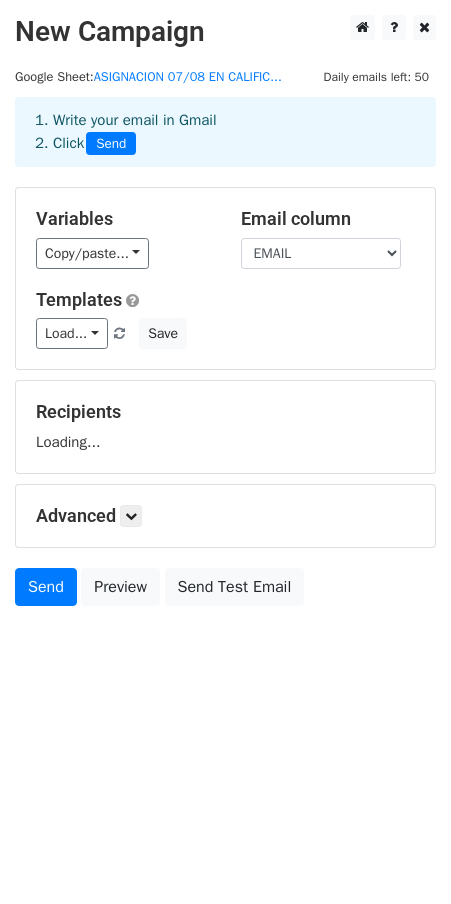 scroll, scrollTop: 0, scrollLeft: 0, axis: both 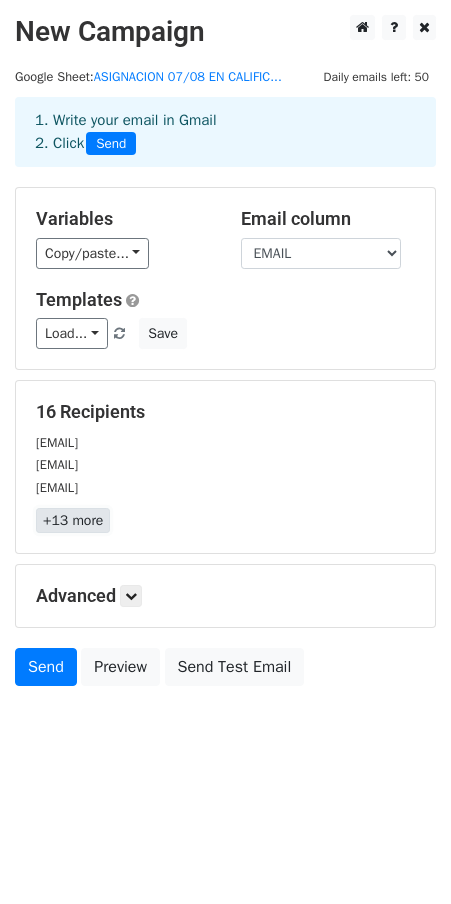 click on "+13 more" at bounding box center [73, 520] 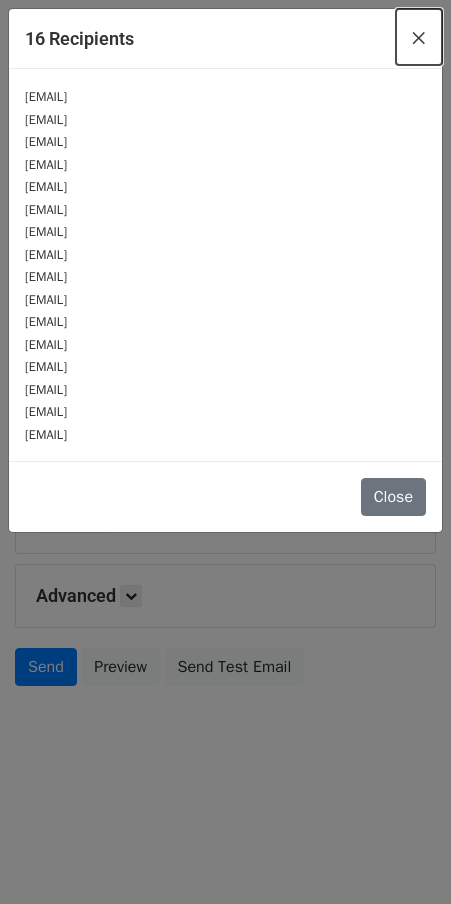 click on "×" at bounding box center [419, 37] 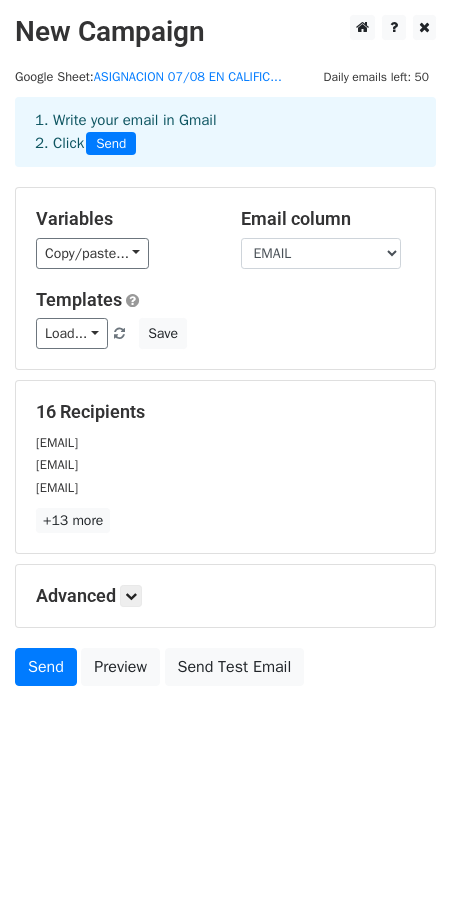 click on "Load...
No templates saved" at bounding box center (82, 333) 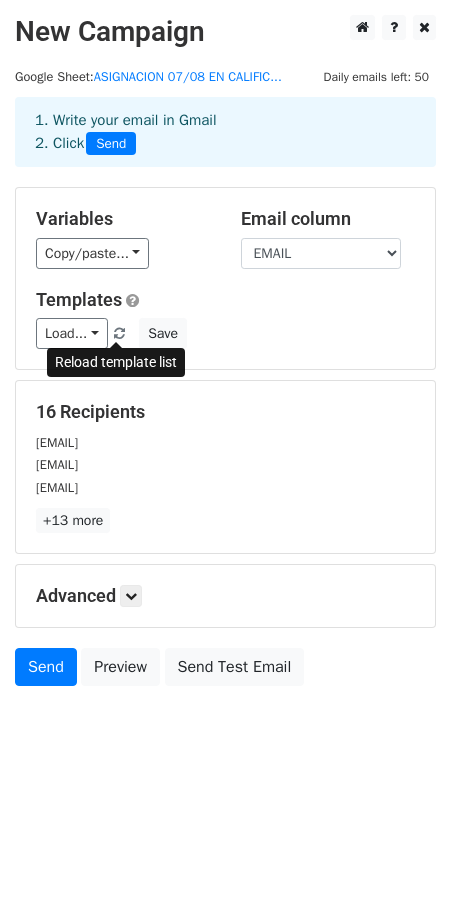 click at bounding box center (119, 334) 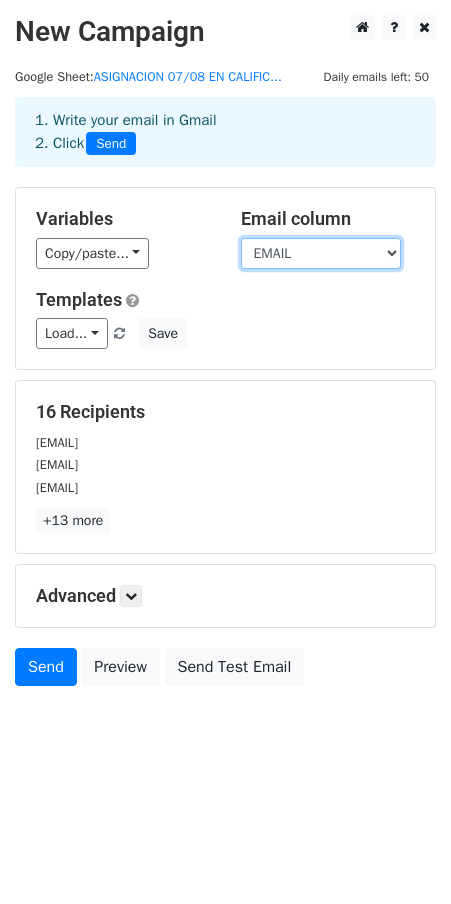 click on "EMAIL
EMPRESA" at bounding box center (321, 253) 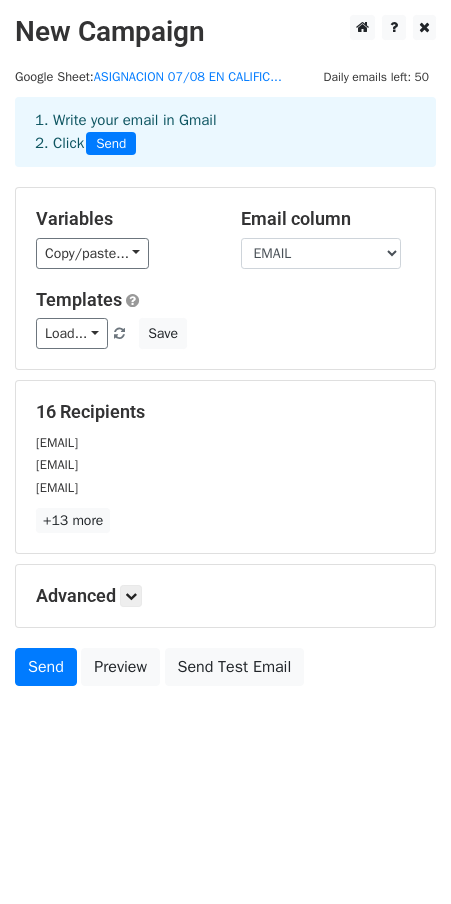 click on "Variables
Copy/paste...
{{EMAIL}}
{{EMPRESA}}
Email column
EMAIL
EMPRESA
Templates
Load...
No templates saved
Save" at bounding box center (225, 278) 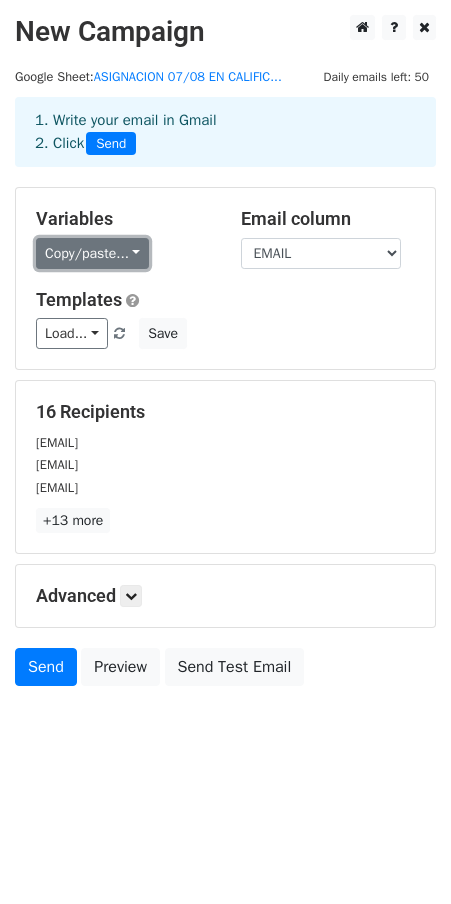 click on "Copy/paste..." at bounding box center (92, 253) 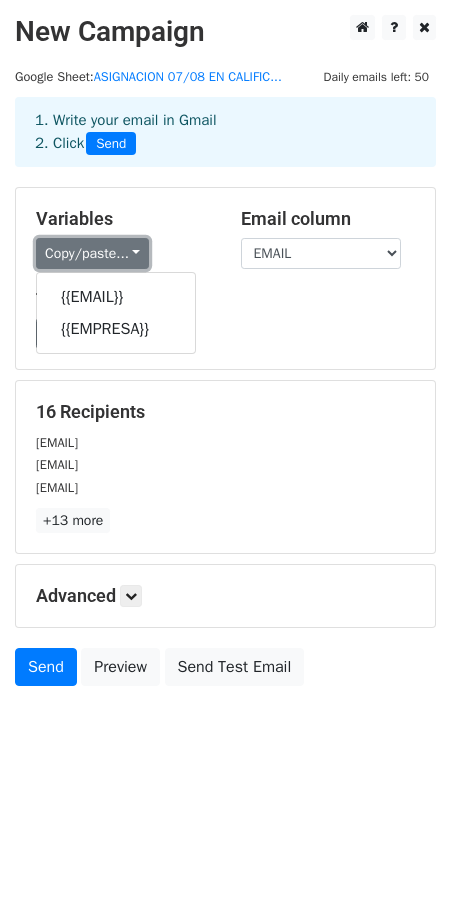 click on "Copy/paste..." at bounding box center (92, 253) 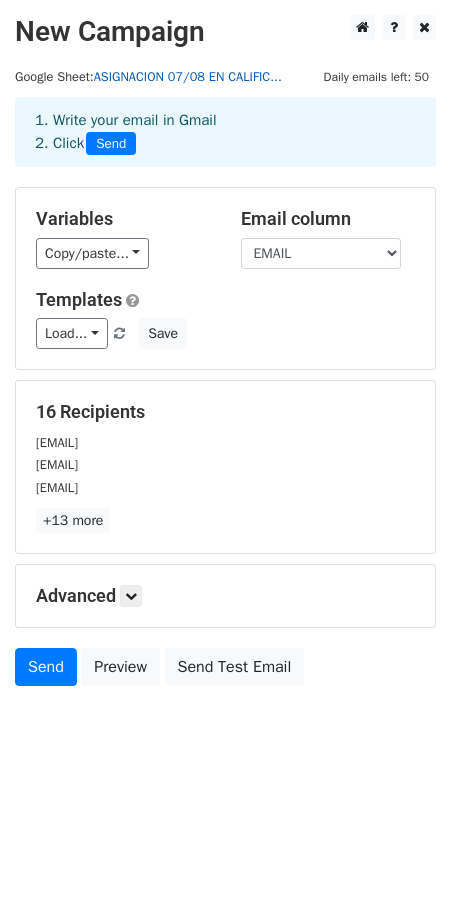 click on "ASIGNACION 07/08 EN CALIFIC..." at bounding box center [188, 77] 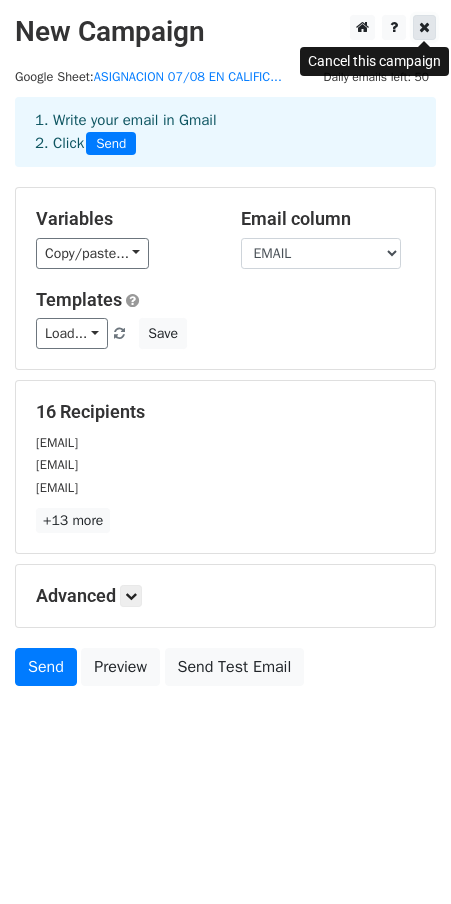click at bounding box center [424, 27] 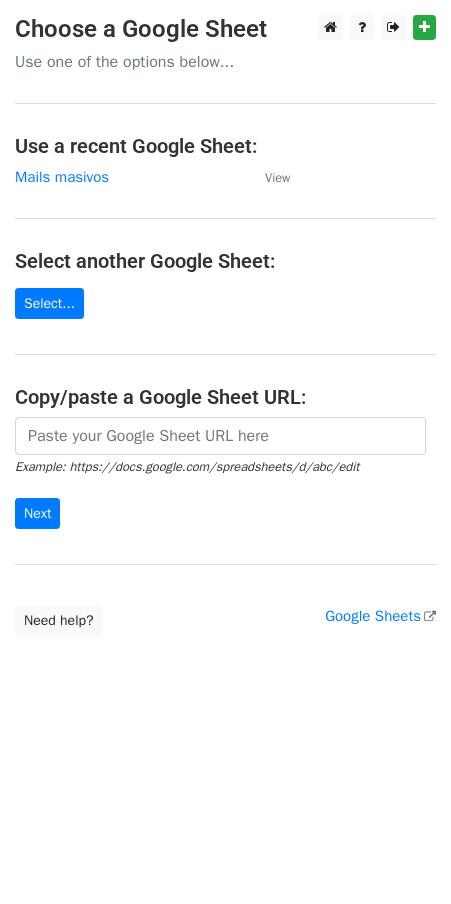 scroll, scrollTop: 0, scrollLeft: 0, axis: both 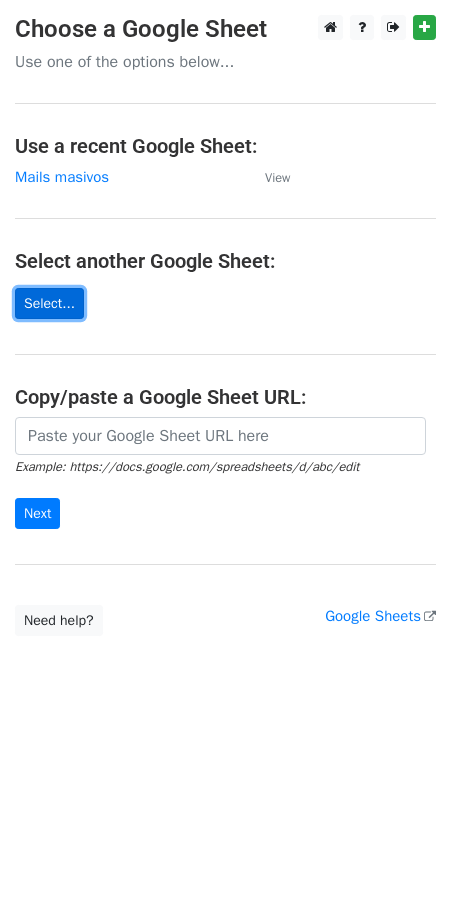 click on "Select..." at bounding box center [49, 303] 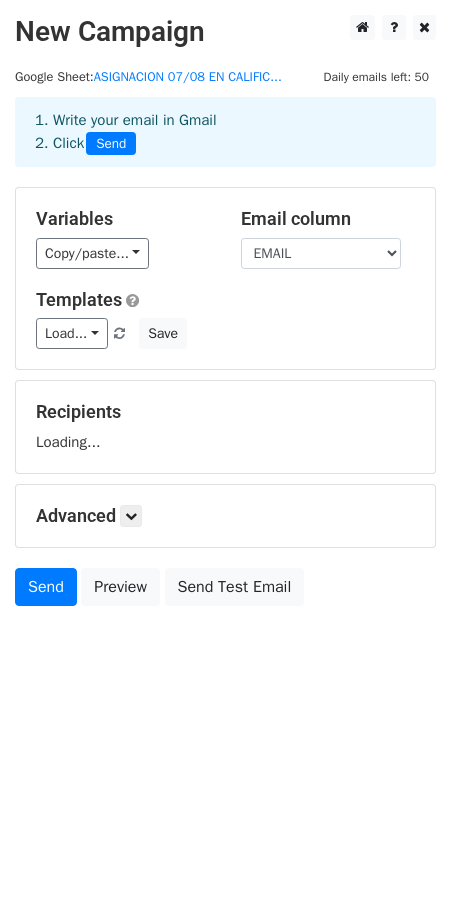 scroll, scrollTop: 0, scrollLeft: 0, axis: both 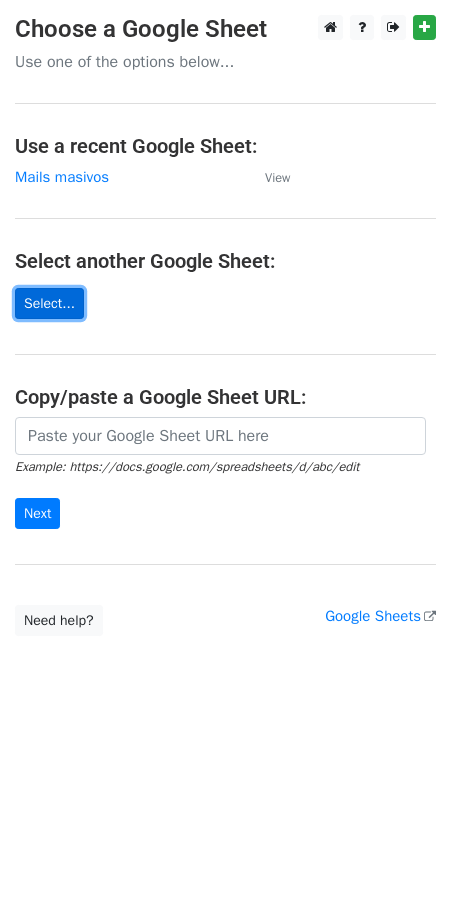 click on "Select..." at bounding box center [49, 303] 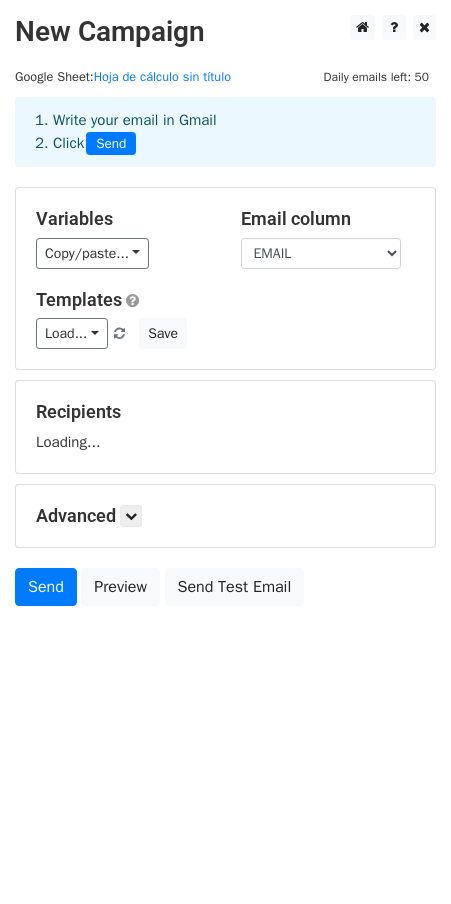 scroll, scrollTop: 0, scrollLeft: 0, axis: both 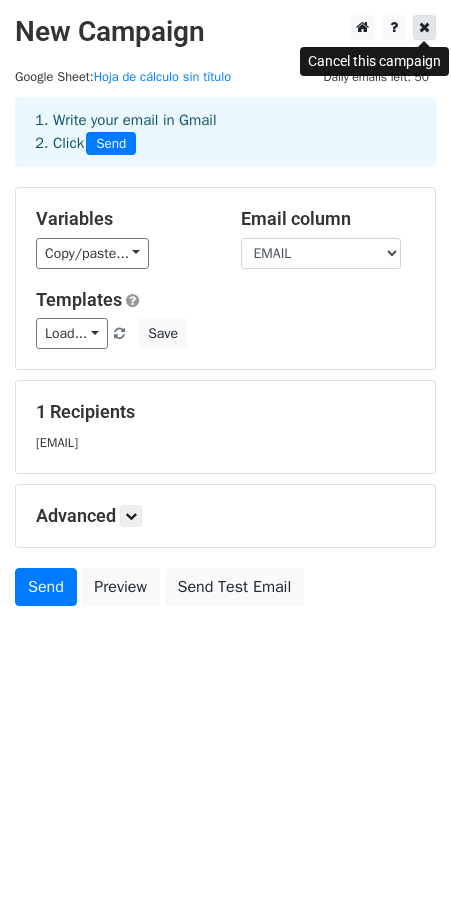 click at bounding box center [424, 27] 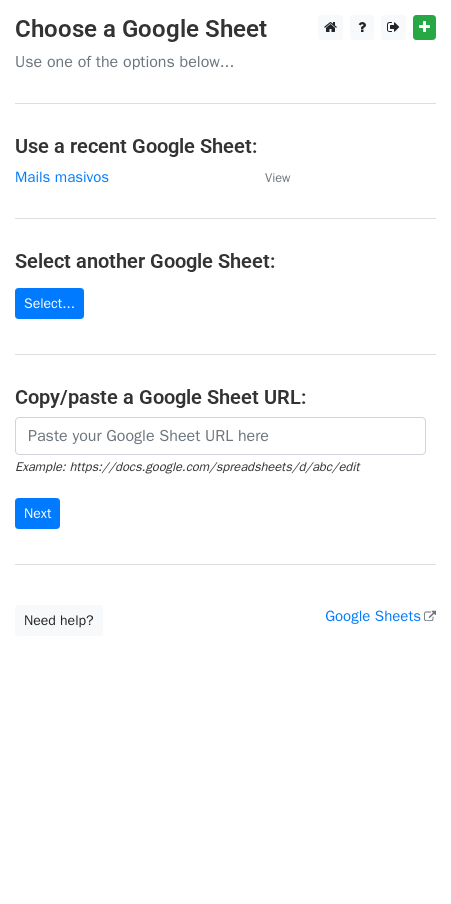 scroll, scrollTop: 0, scrollLeft: 0, axis: both 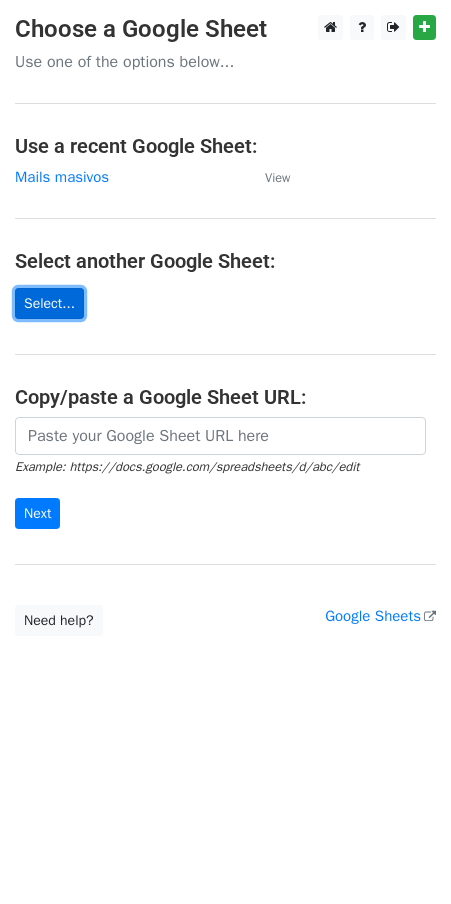 click on "Select..." at bounding box center [49, 303] 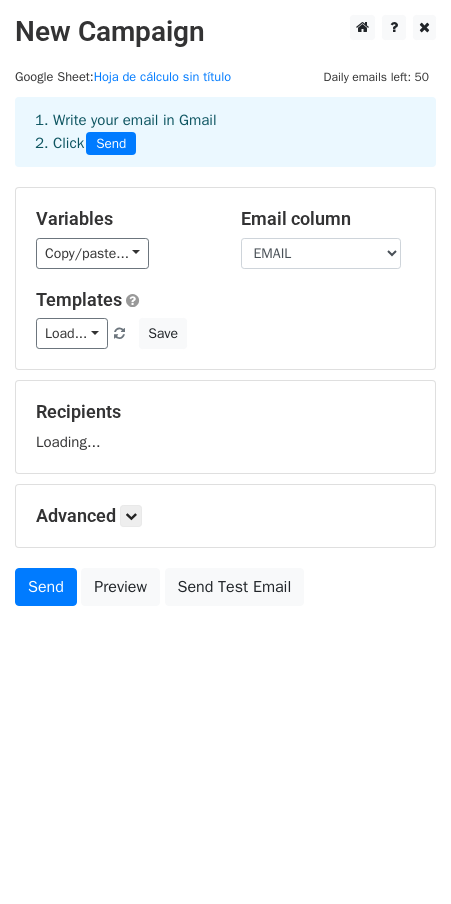 scroll, scrollTop: 0, scrollLeft: 0, axis: both 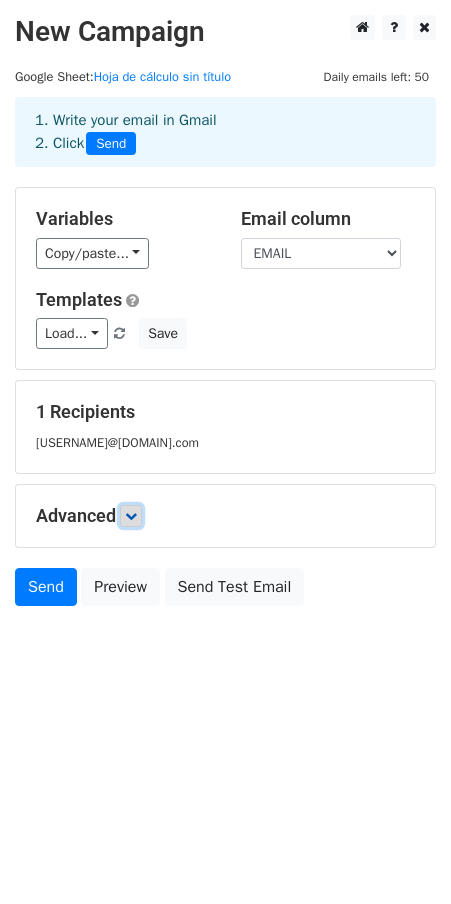 click at bounding box center (131, 516) 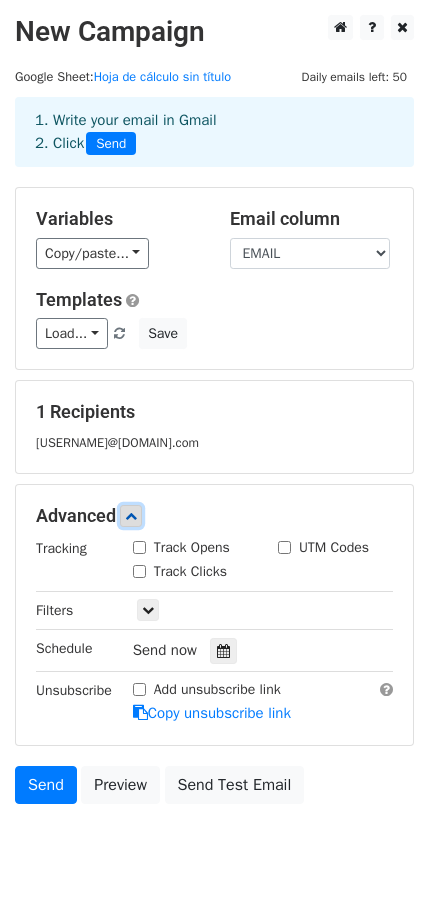 click at bounding box center [131, 516] 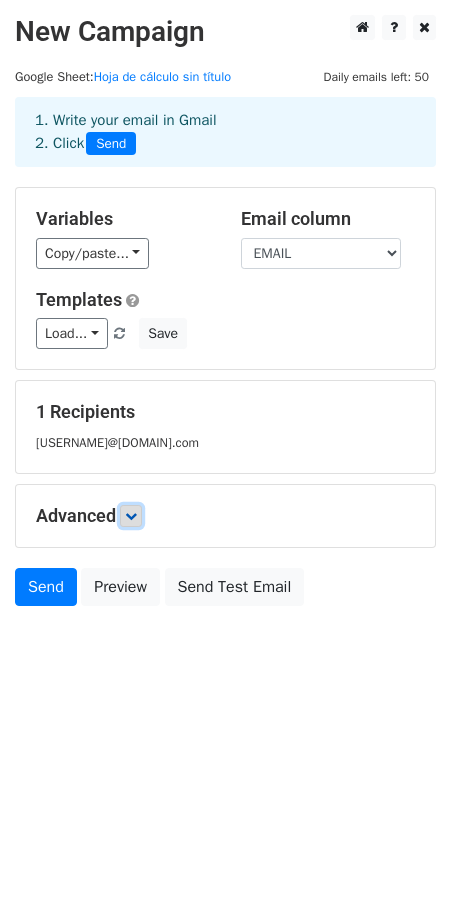 click at bounding box center [131, 516] 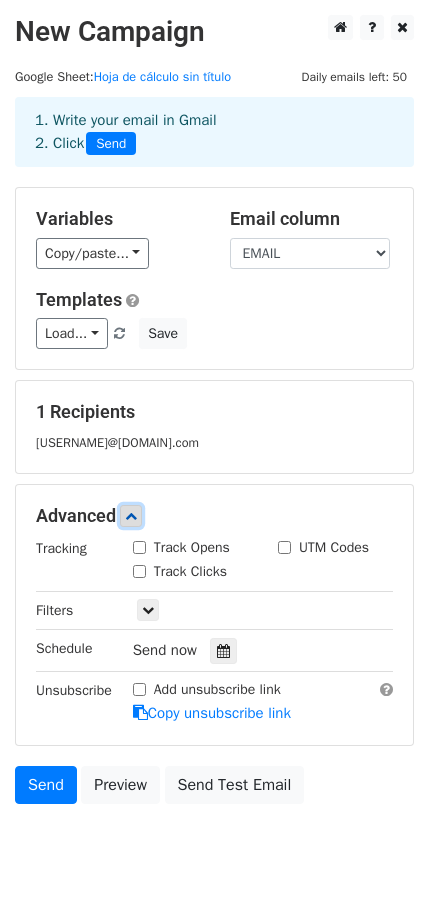 click at bounding box center [131, 516] 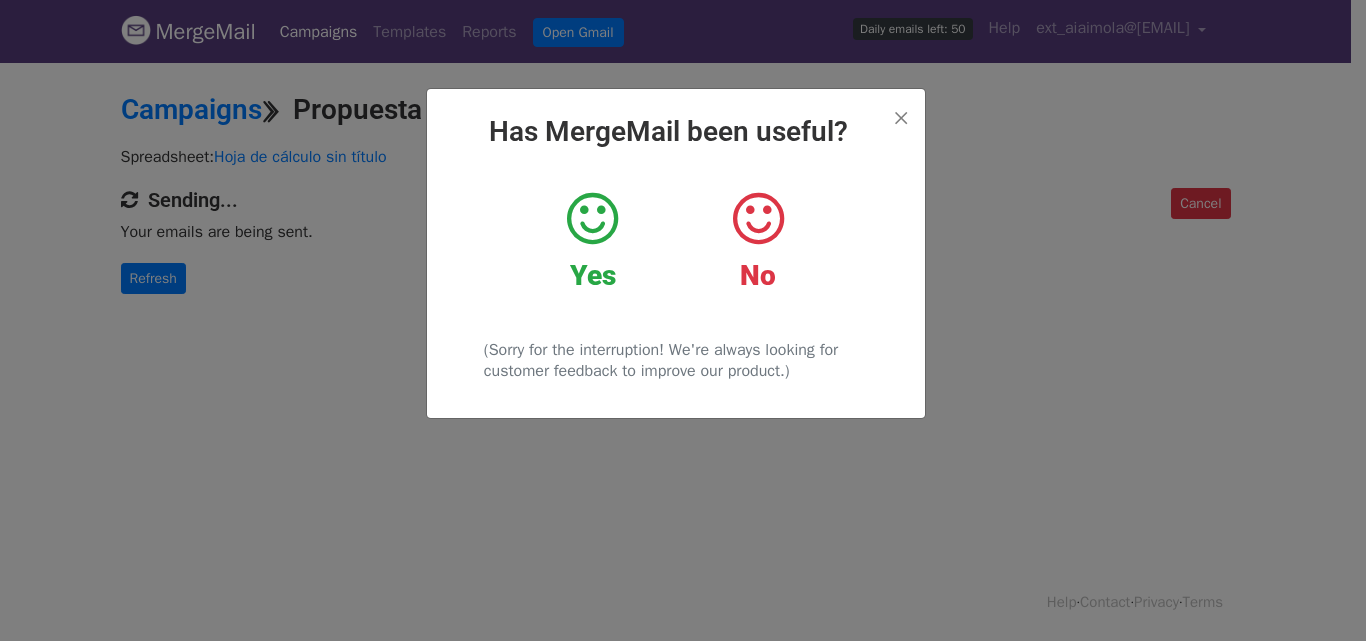 scroll, scrollTop: 0, scrollLeft: 0, axis: both 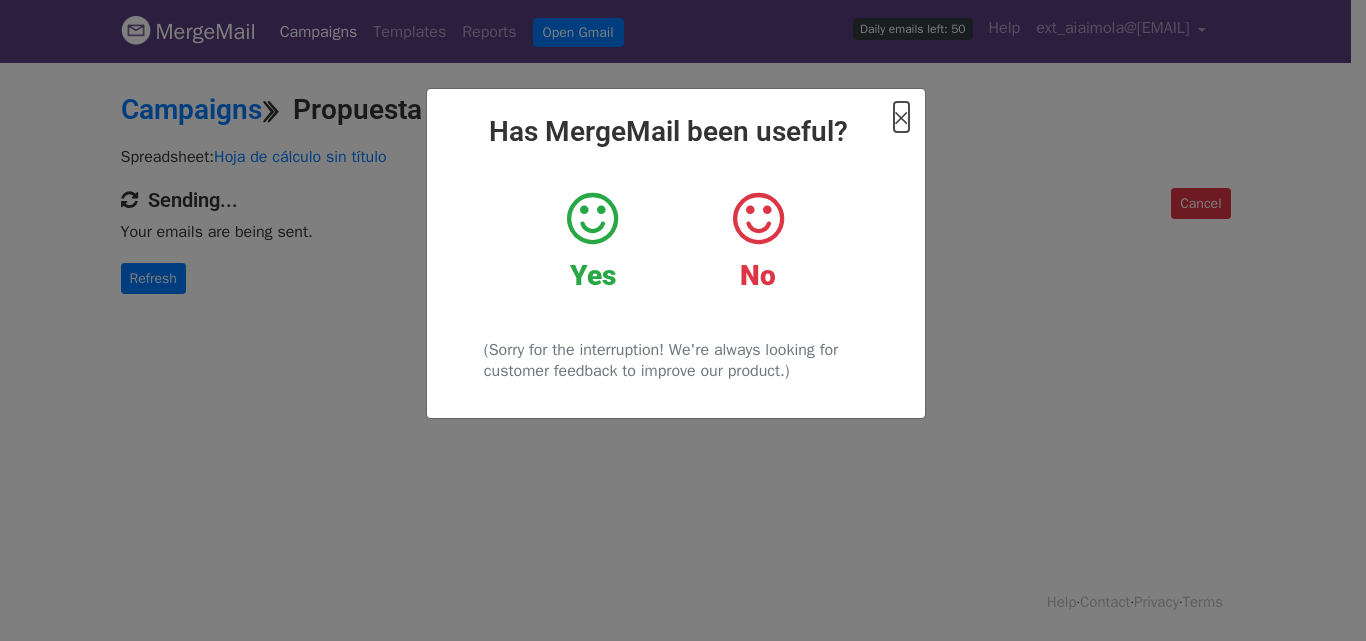 click on "×" at bounding box center (901, 117) 